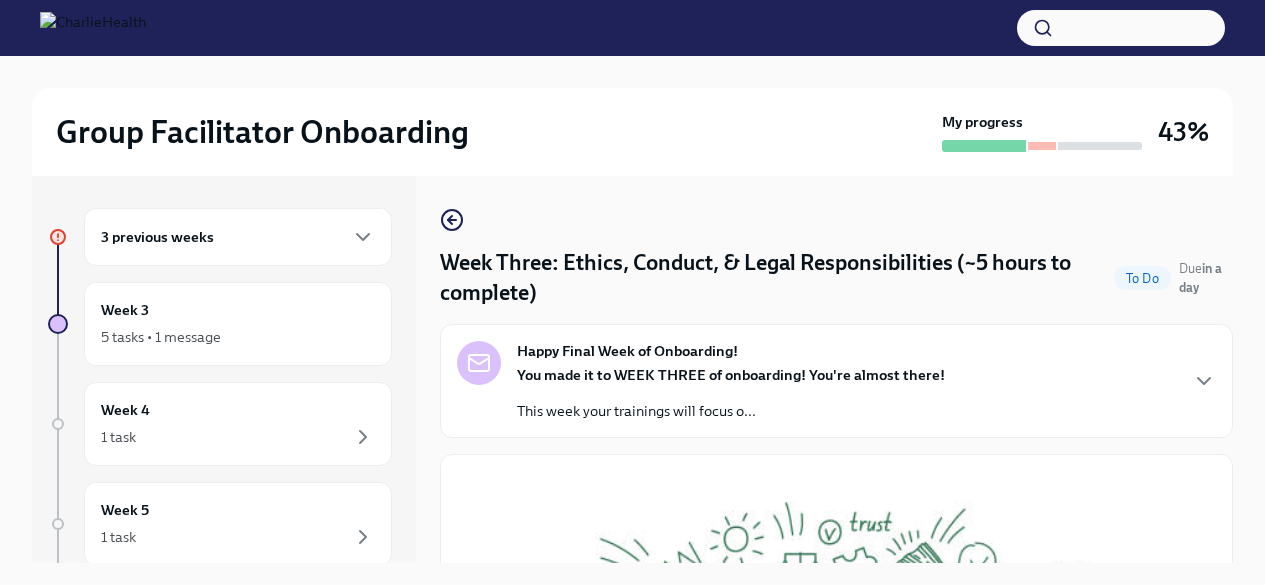 scroll, scrollTop: 34, scrollLeft: 0, axis: vertical 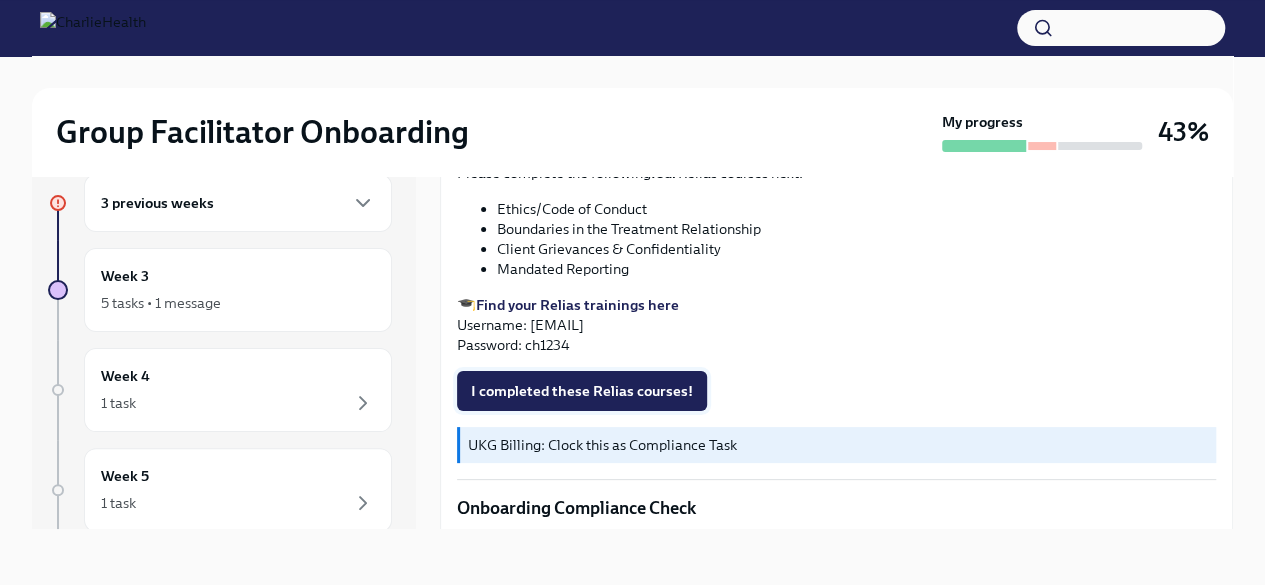 click on "I completed these Relias courses!" at bounding box center [582, 391] 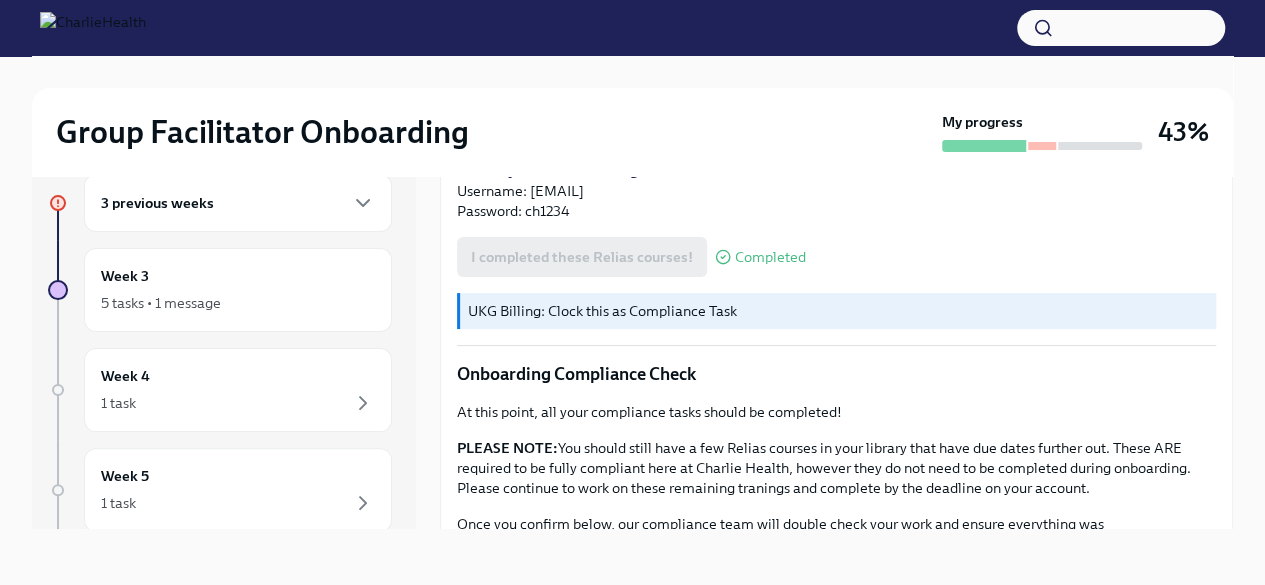 scroll, scrollTop: 1240, scrollLeft: 0, axis: vertical 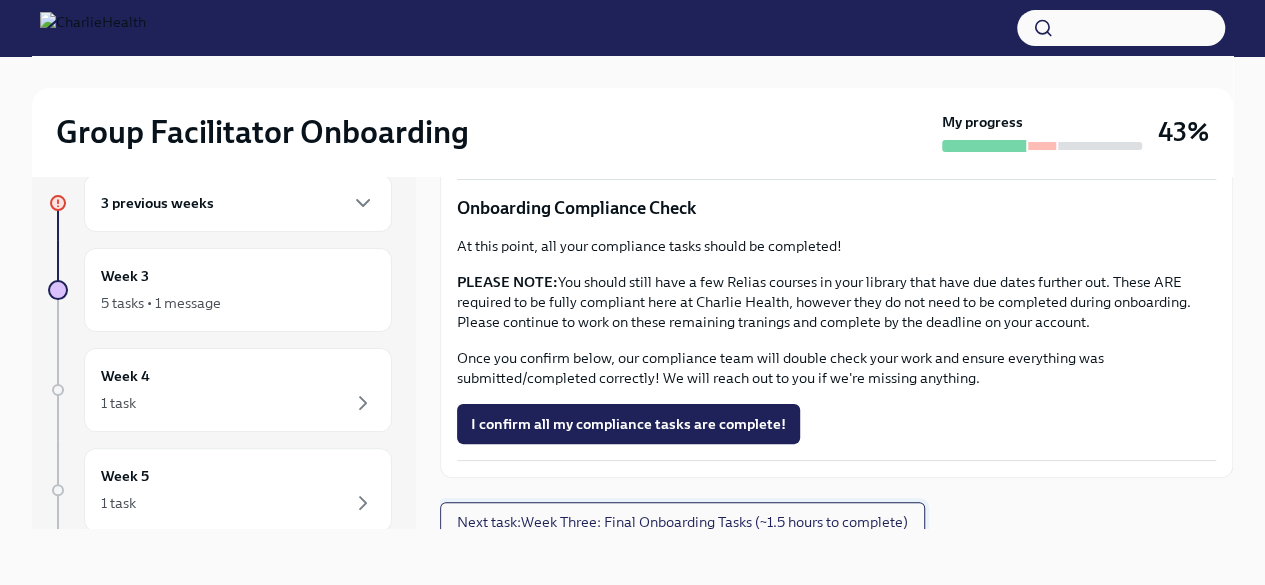 click on "Next task :  Week Three: Final Onboarding Tasks (~1.5 hours to complete)" at bounding box center [682, 522] 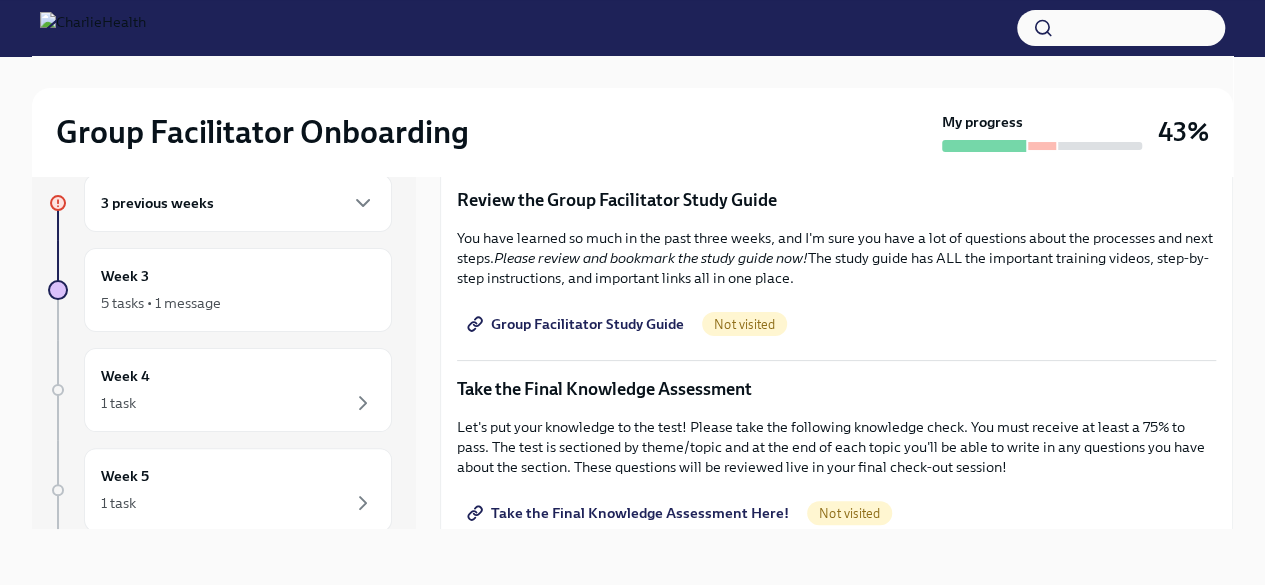 scroll, scrollTop: 790, scrollLeft: 0, axis: vertical 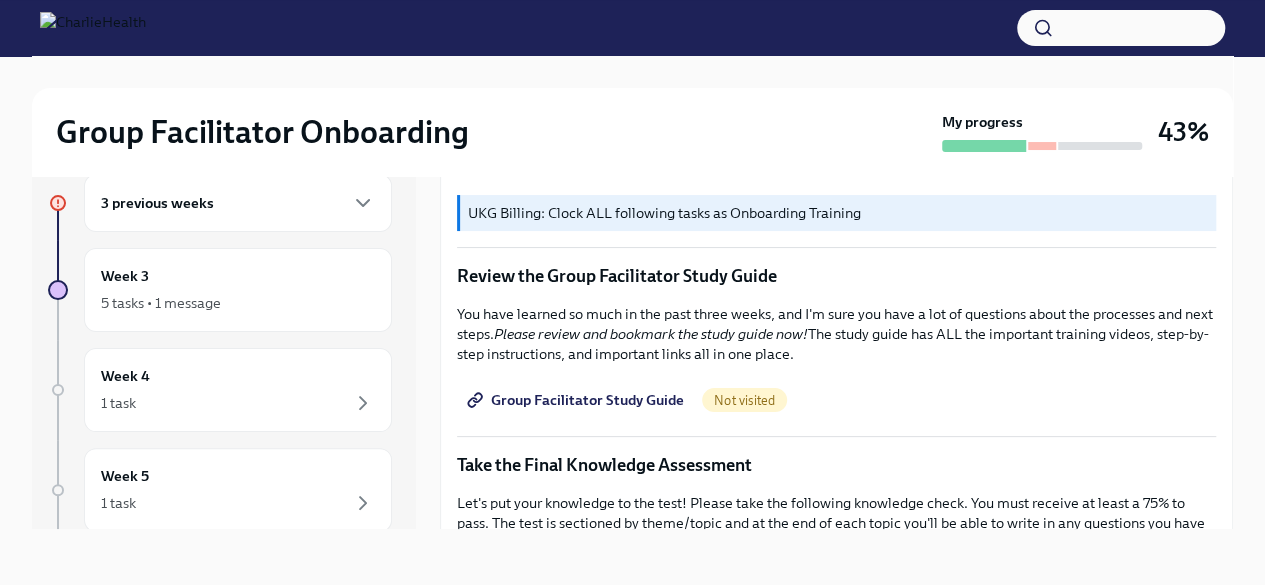 click on "Group Facilitator Study Guide" at bounding box center (577, 400) 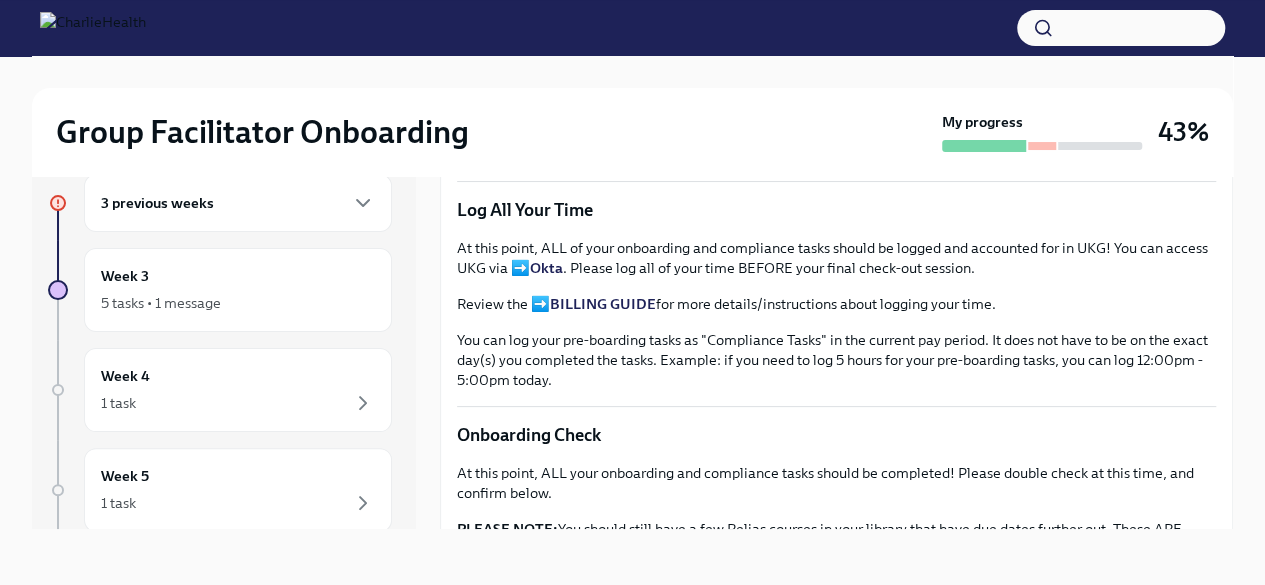 scroll, scrollTop: 1190, scrollLeft: 0, axis: vertical 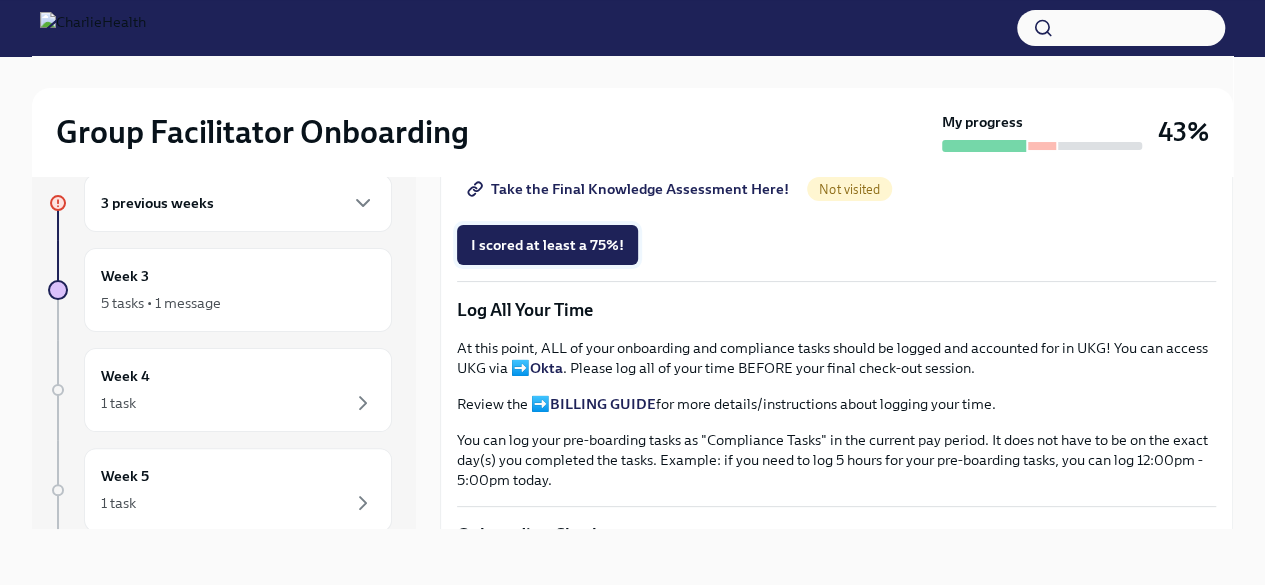 click on "I scored at least a 75%!" at bounding box center [547, 245] 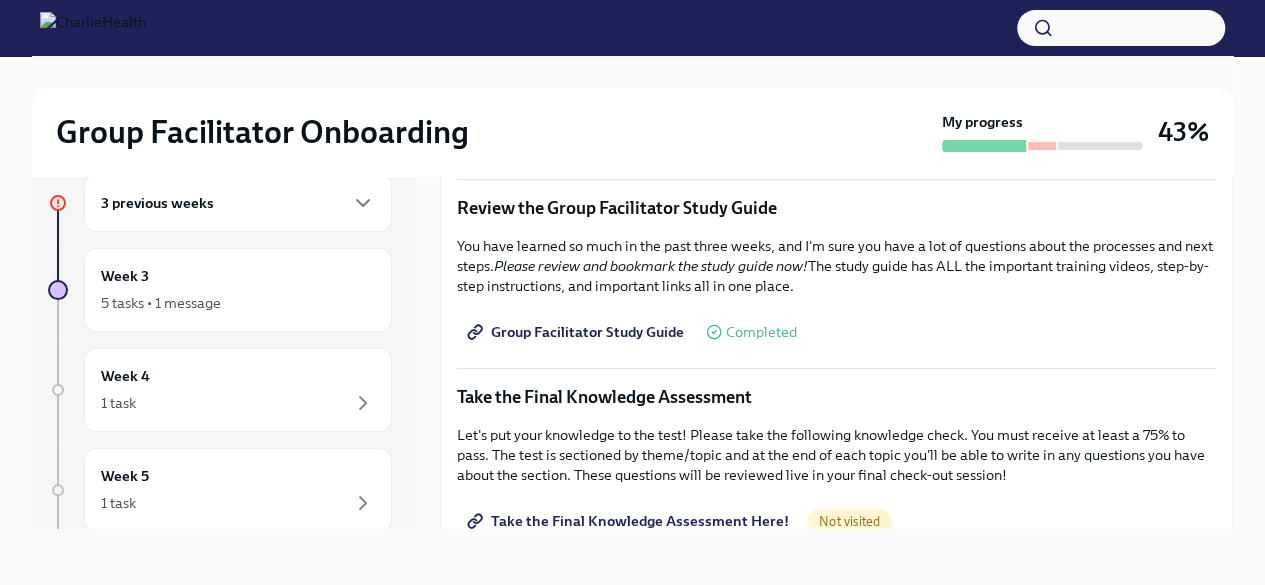 scroll, scrollTop: 890, scrollLeft: 0, axis: vertical 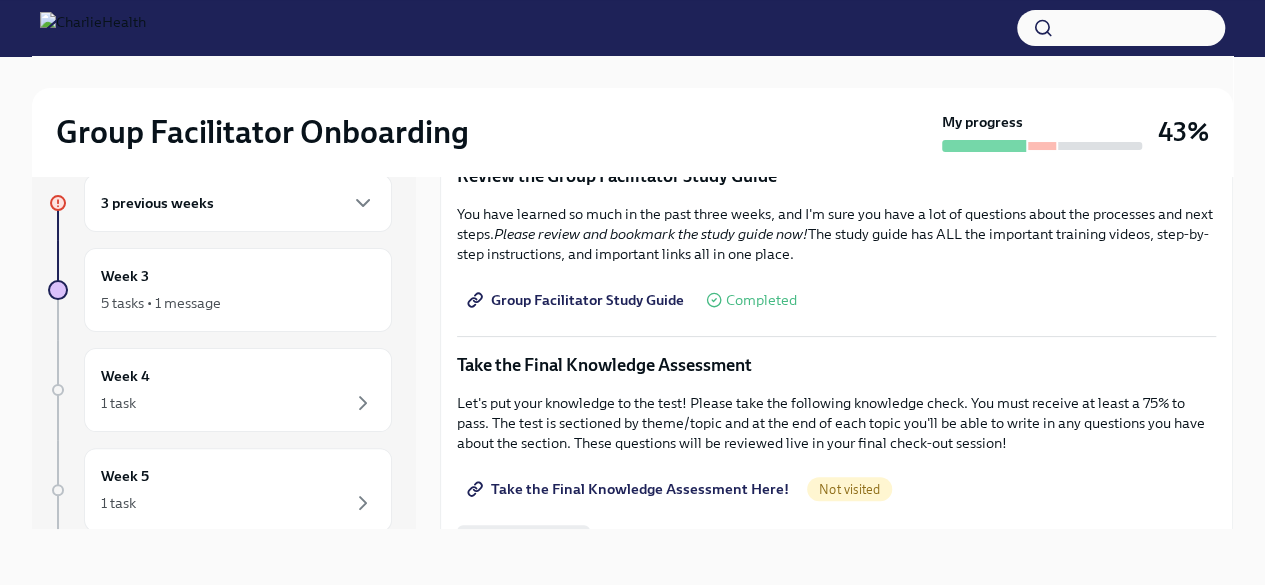 click on "Take the Final Knowledge Assessment Here!" at bounding box center [630, 489] 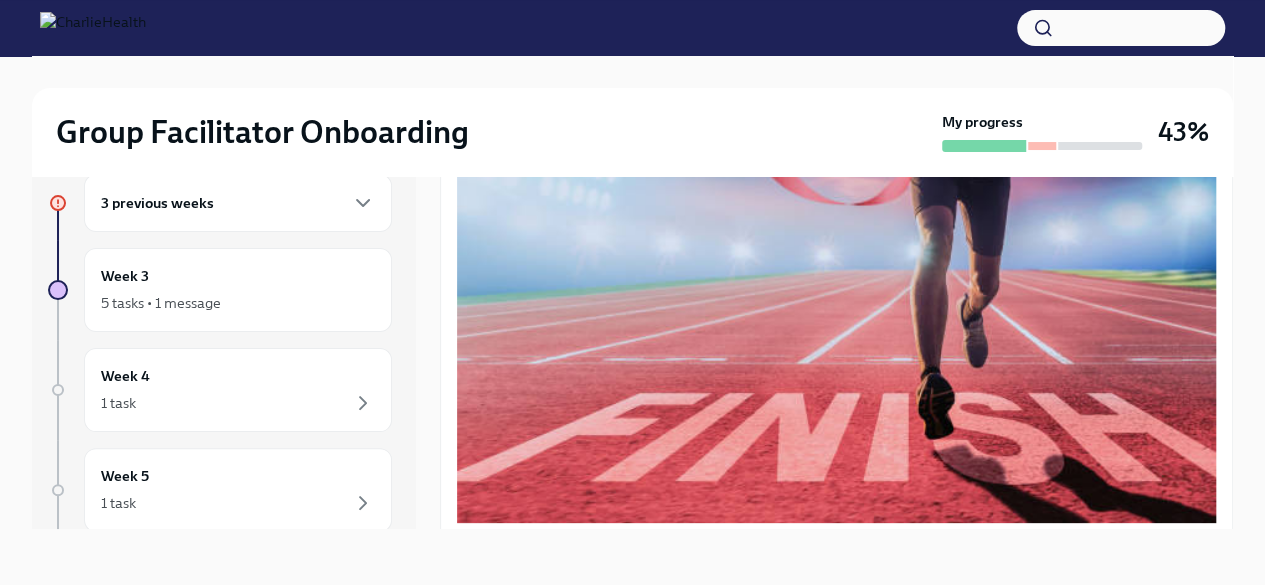 scroll, scrollTop: 0, scrollLeft: 0, axis: both 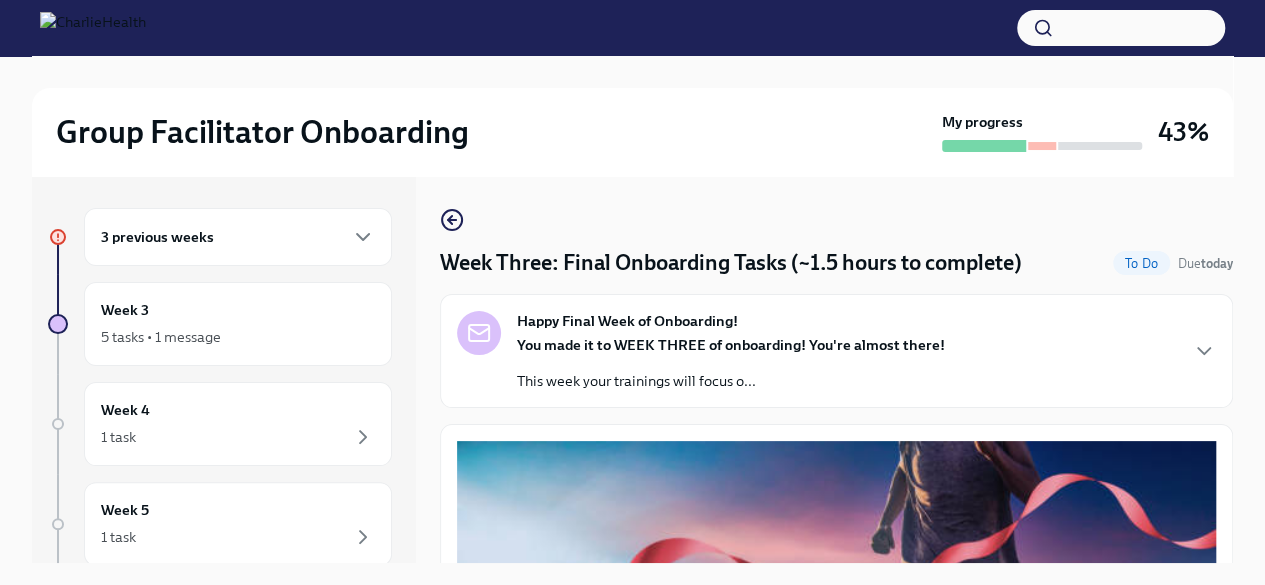 click on "3 previous weeks" at bounding box center (238, 237) 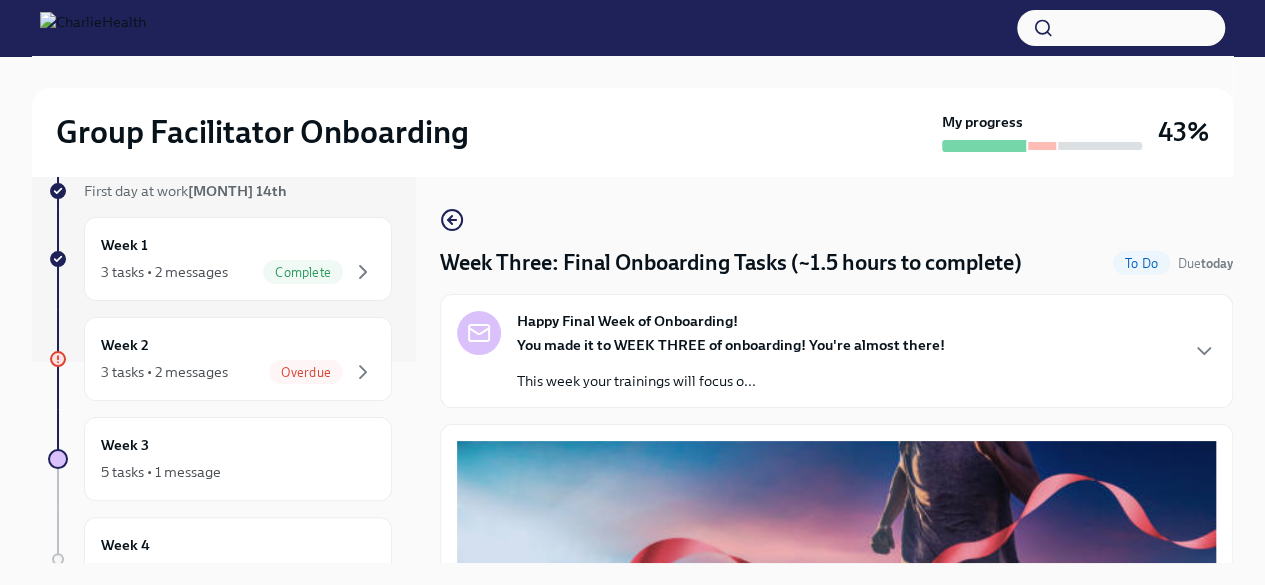 scroll, scrollTop: 300, scrollLeft: 0, axis: vertical 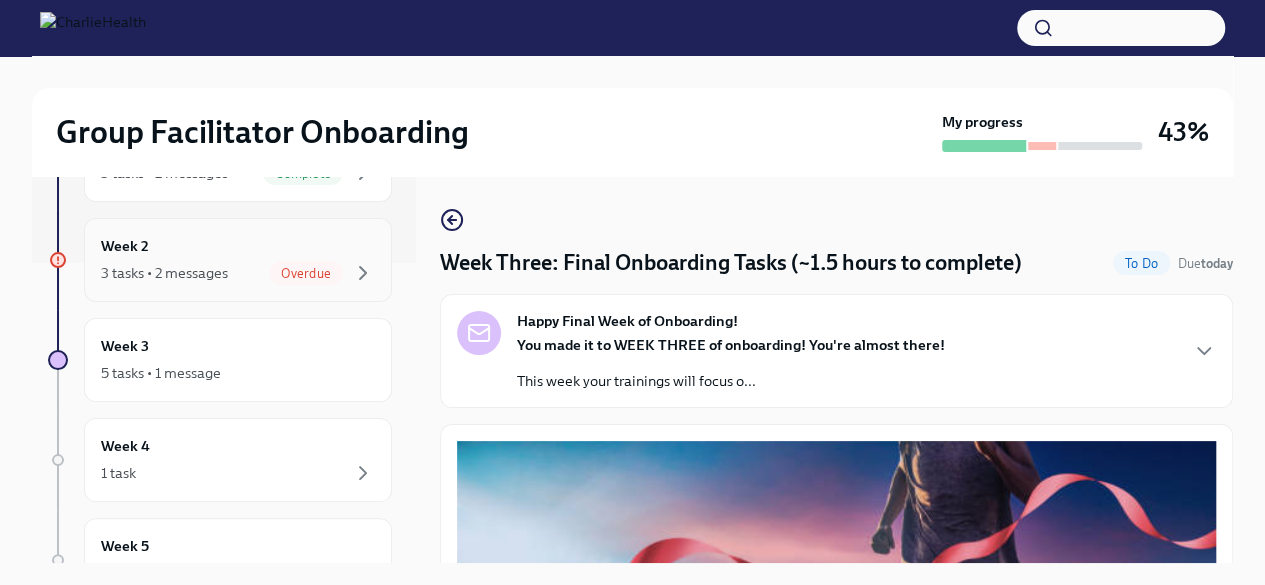 click on "3 tasks • 2 messages" at bounding box center (164, 273) 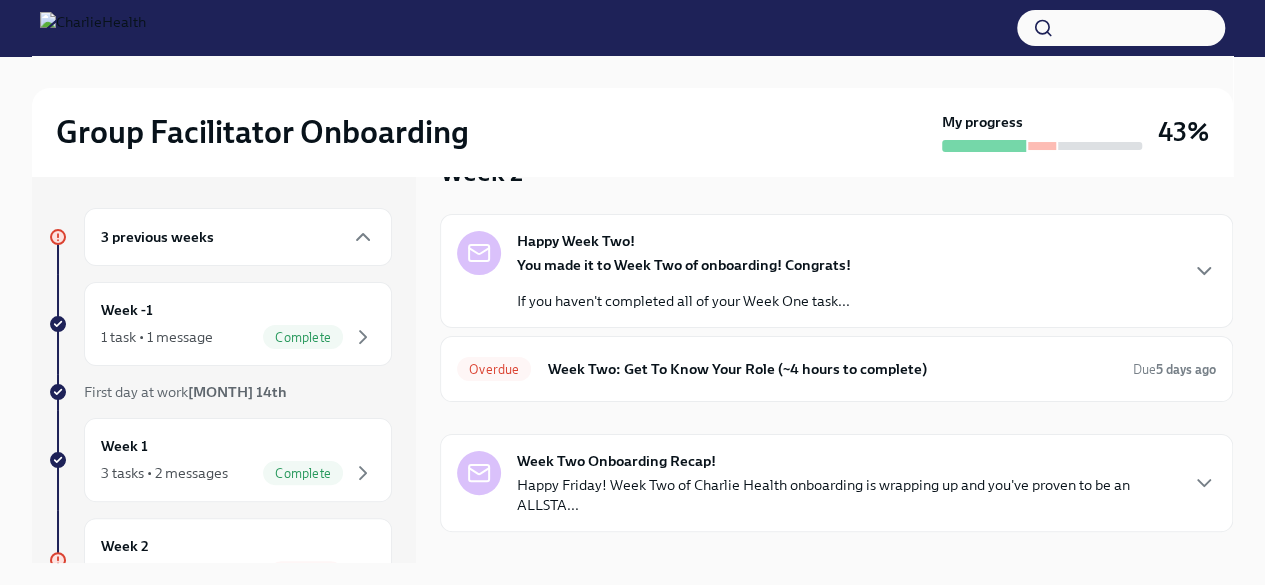 scroll, scrollTop: 82, scrollLeft: 0, axis: vertical 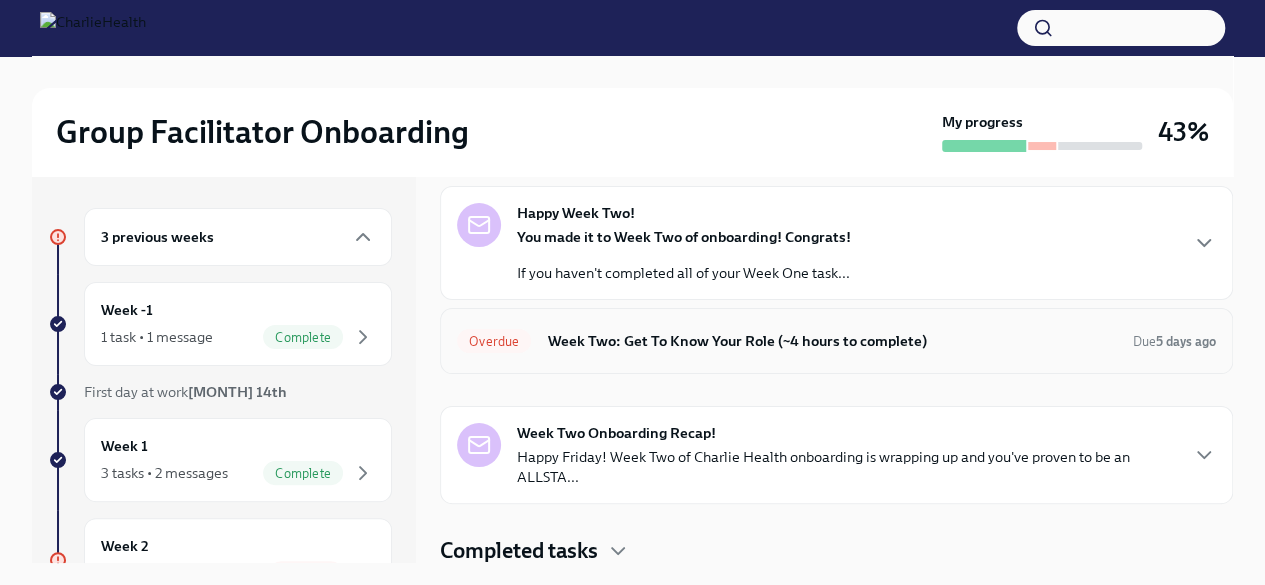 click on "Week Two: Get To Know Your Role (~4 hours to complete)" at bounding box center (832, 341) 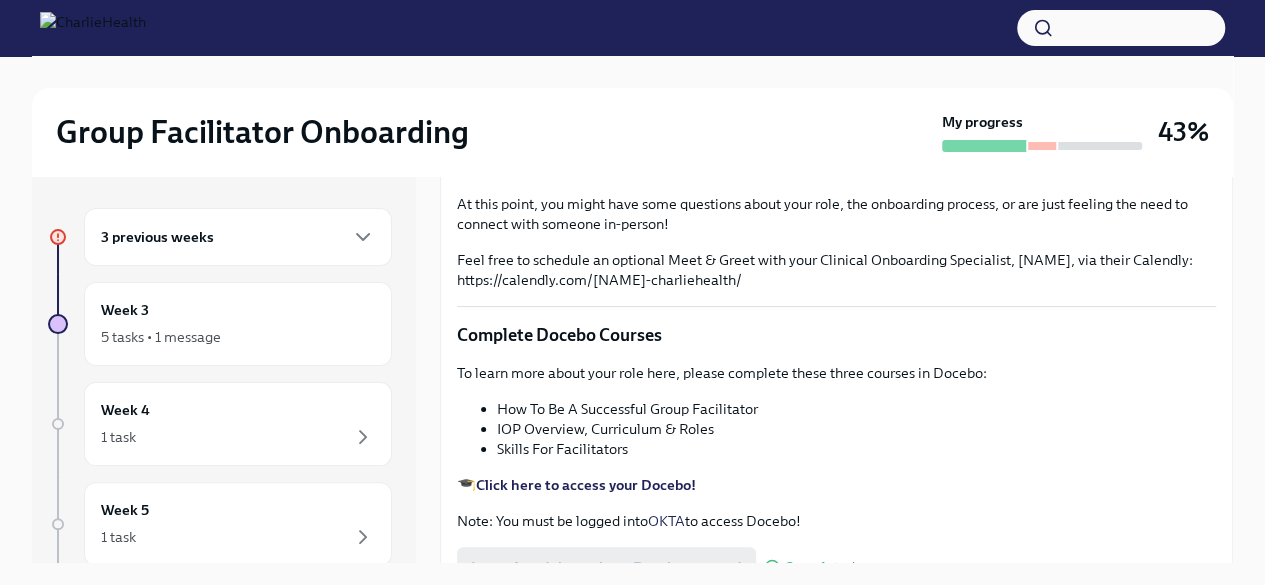 scroll, scrollTop: 0, scrollLeft: 0, axis: both 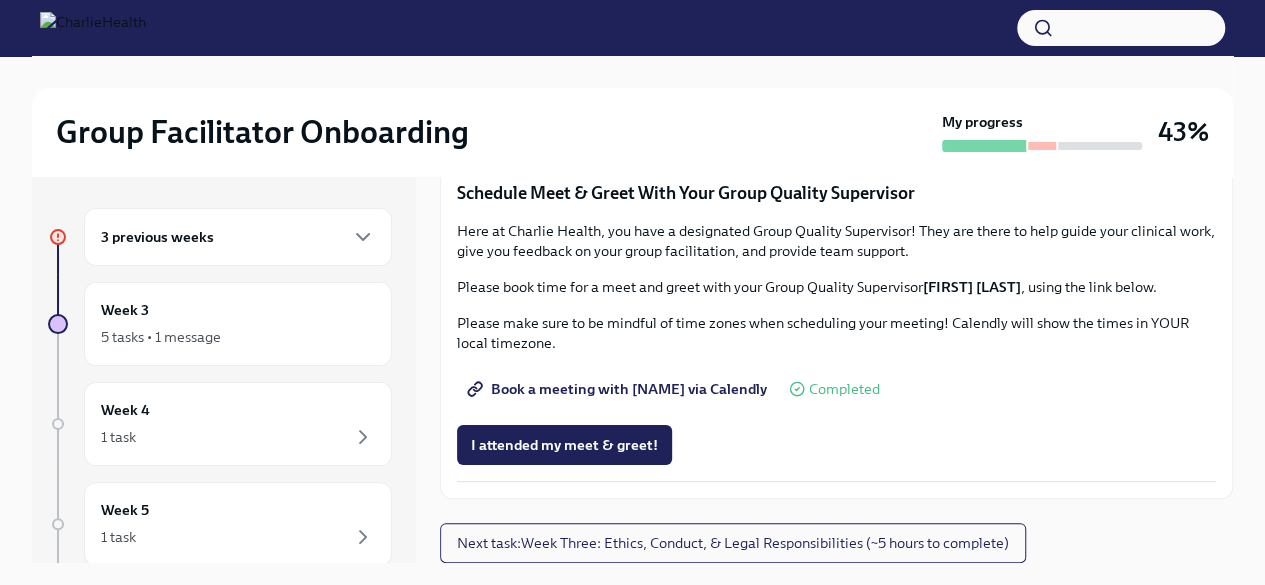 click on "Complete this form to schedule your observations" at bounding box center [645, 72] 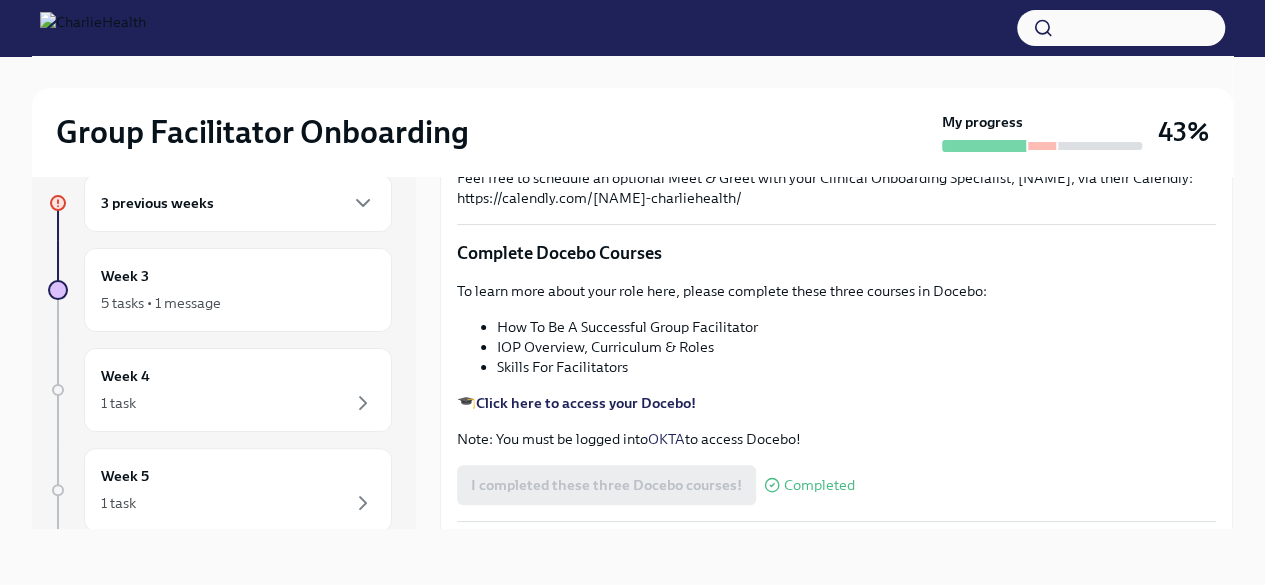 scroll, scrollTop: 364, scrollLeft: 0, axis: vertical 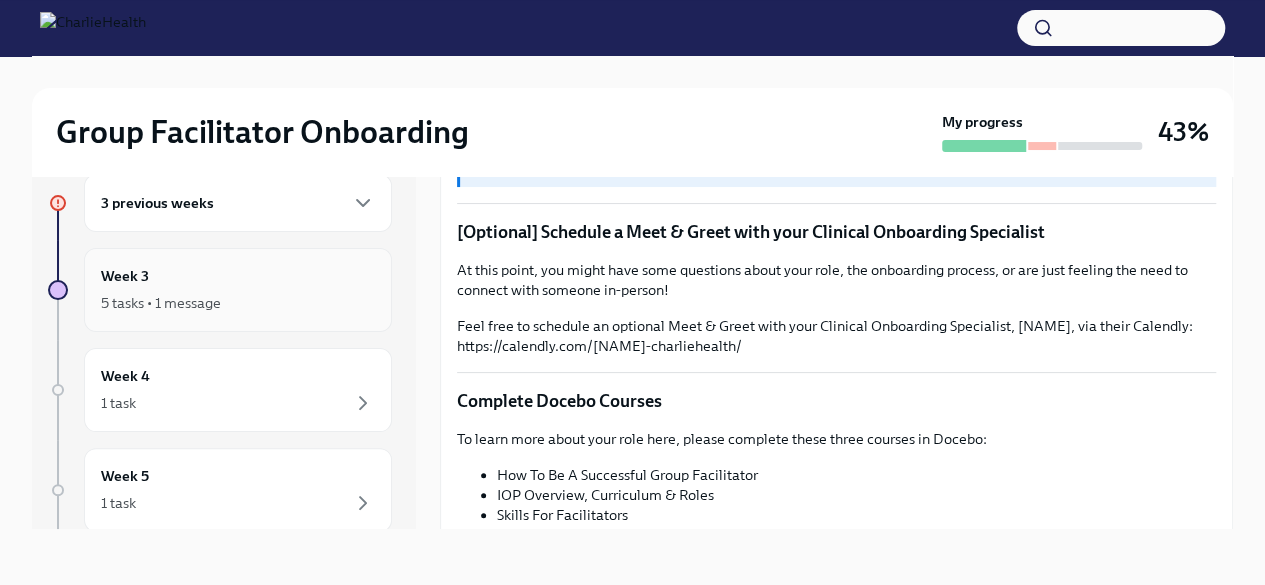click on "5 tasks • 1 message" at bounding box center (238, 303) 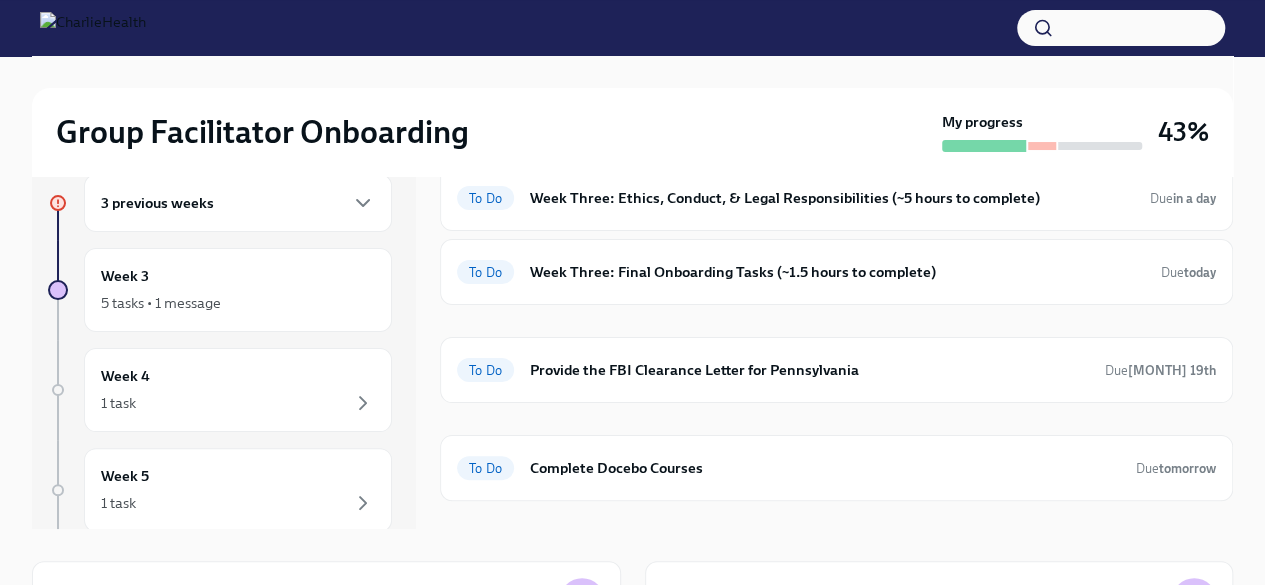 scroll, scrollTop: 384, scrollLeft: 0, axis: vertical 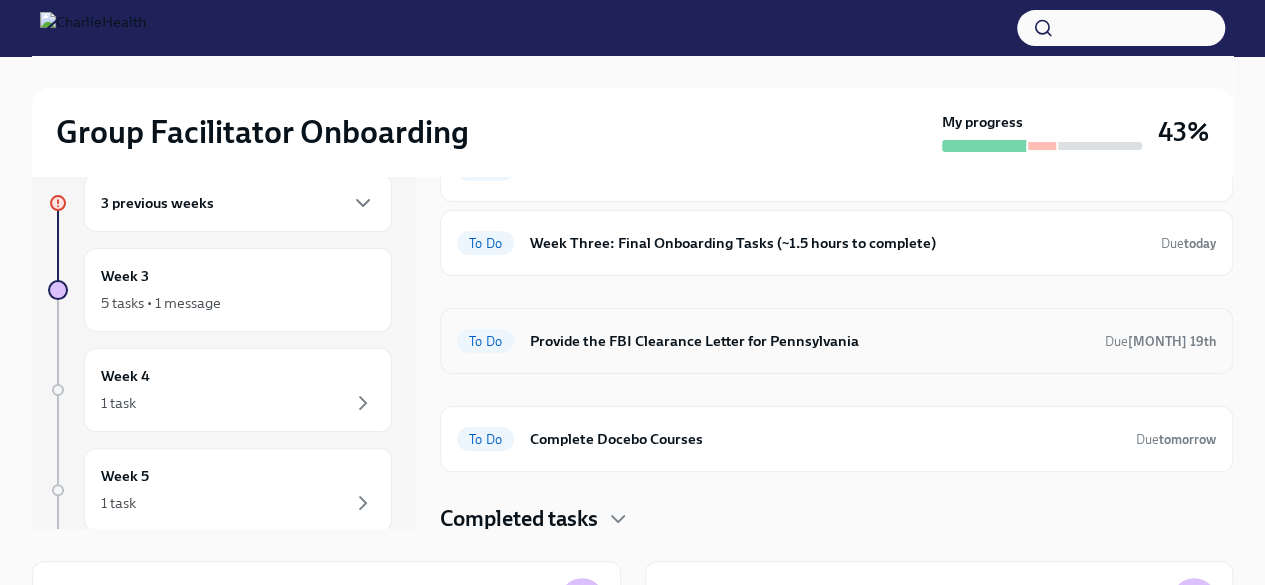click on "Provide the FBI Clearance Letter for Pennsylvania" at bounding box center [809, 341] 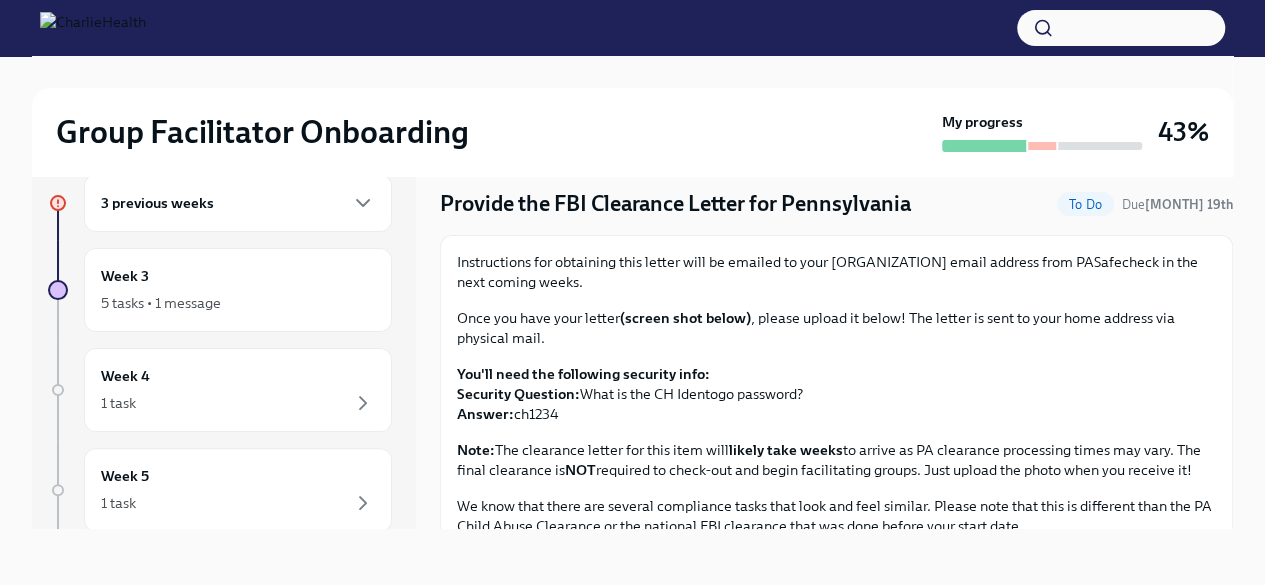 scroll, scrollTop: 0, scrollLeft: 0, axis: both 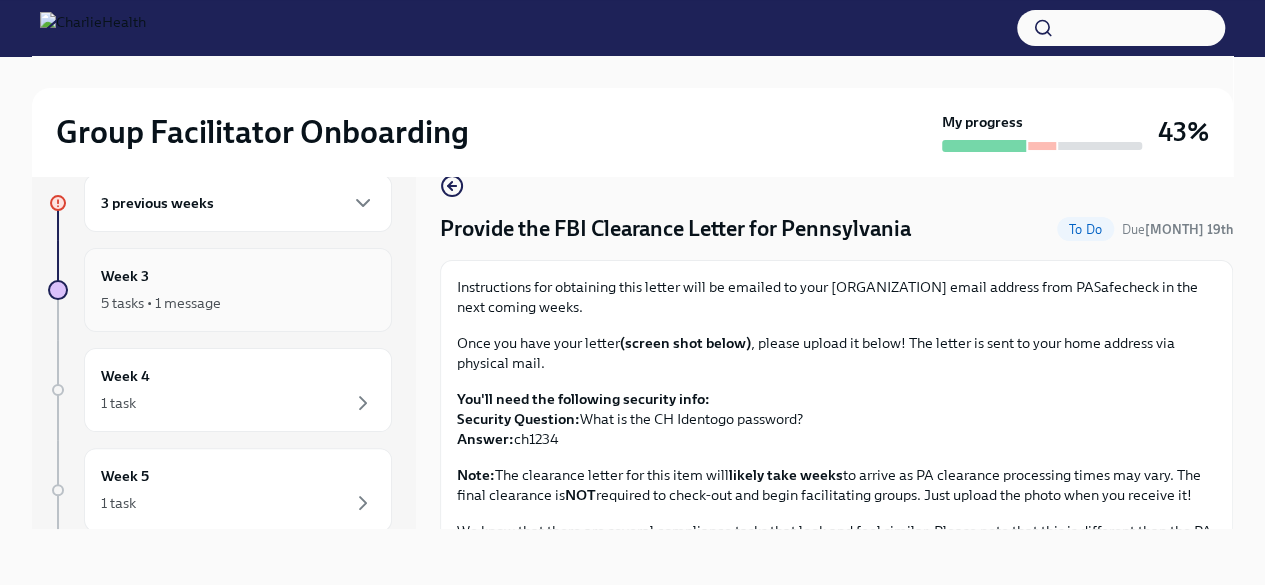 click on "5 tasks • 1 message" at bounding box center [238, 303] 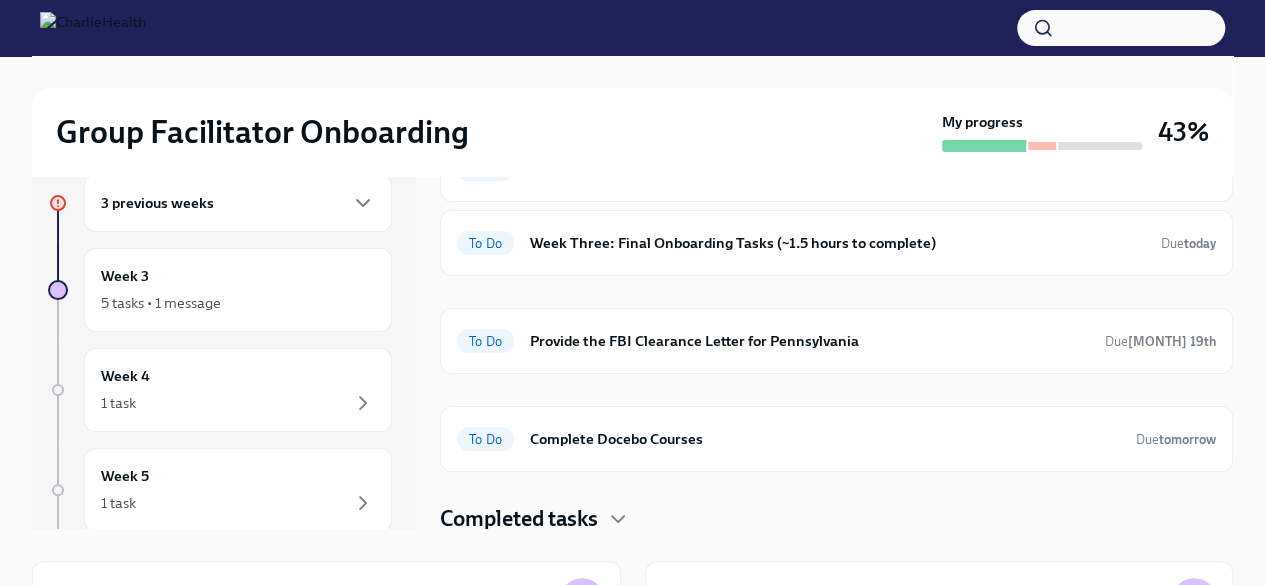 scroll, scrollTop: 0, scrollLeft: 0, axis: both 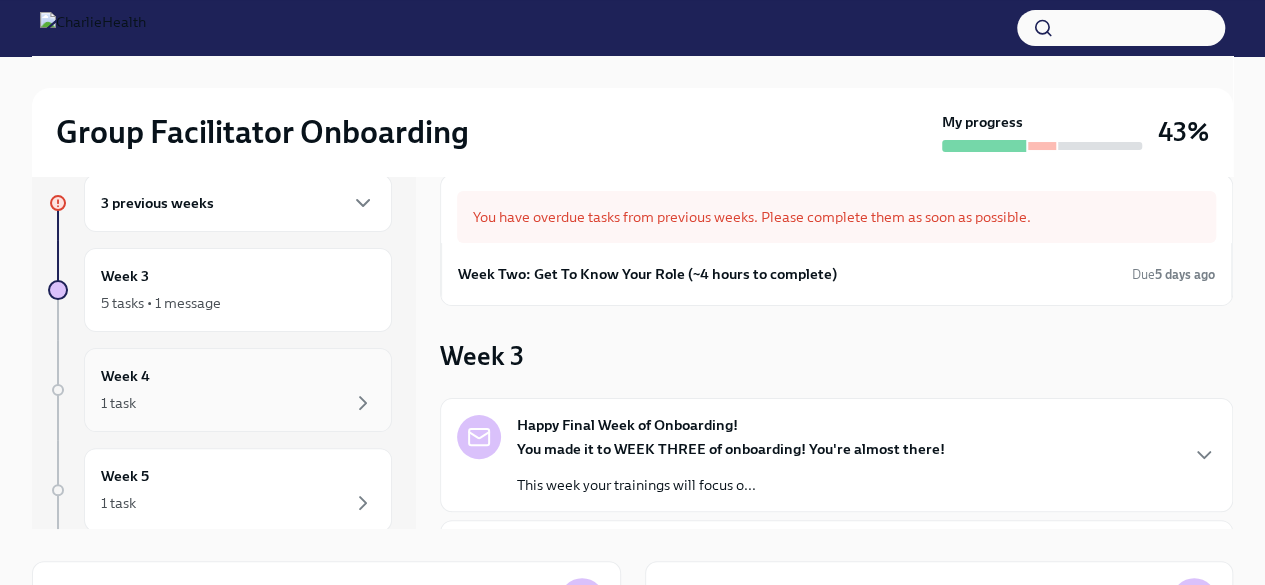 click on "Week 4 1 task" at bounding box center (238, 390) 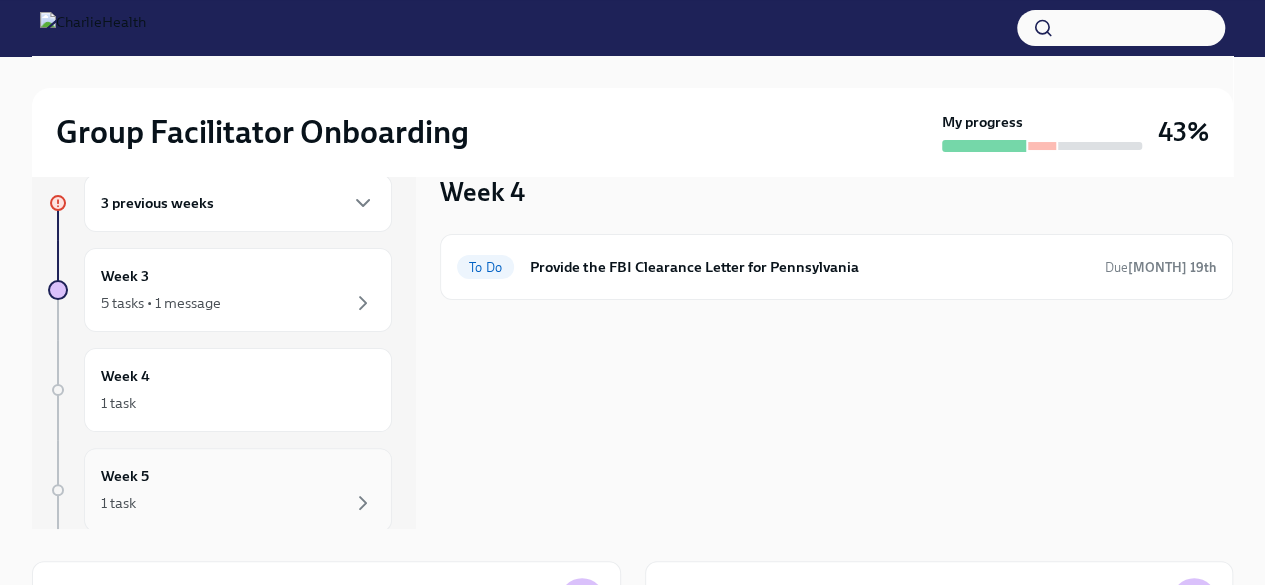 click on "1 task" at bounding box center (238, 503) 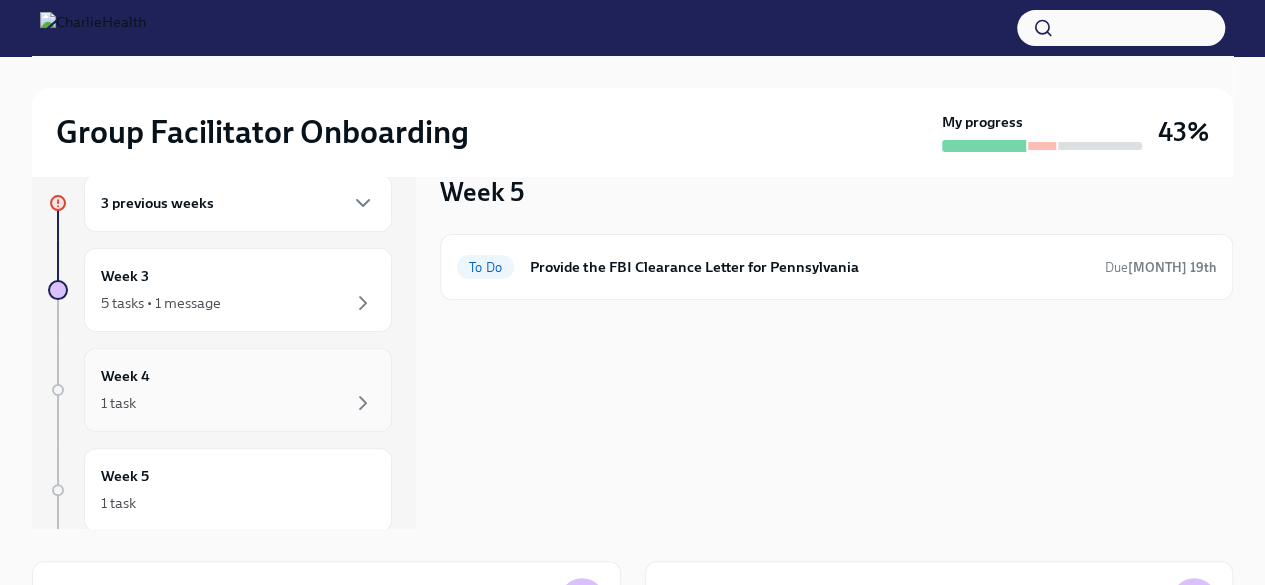 scroll, scrollTop: 215, scrollLeft: 0, axis: vertical 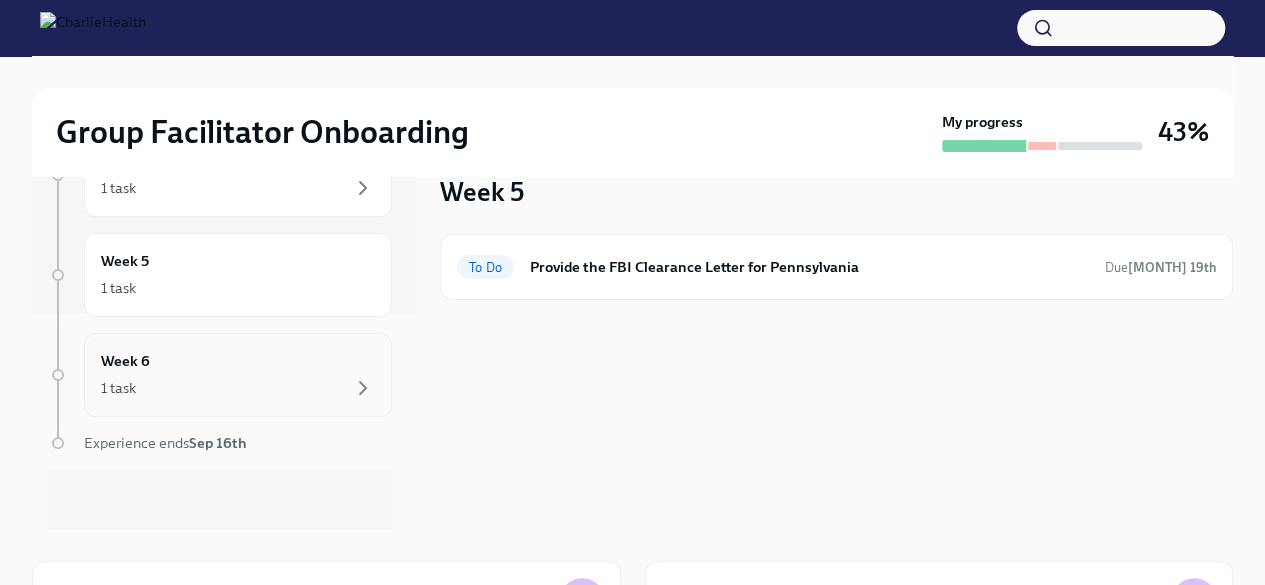 click on "1 task" at bounding box center (238, 388) 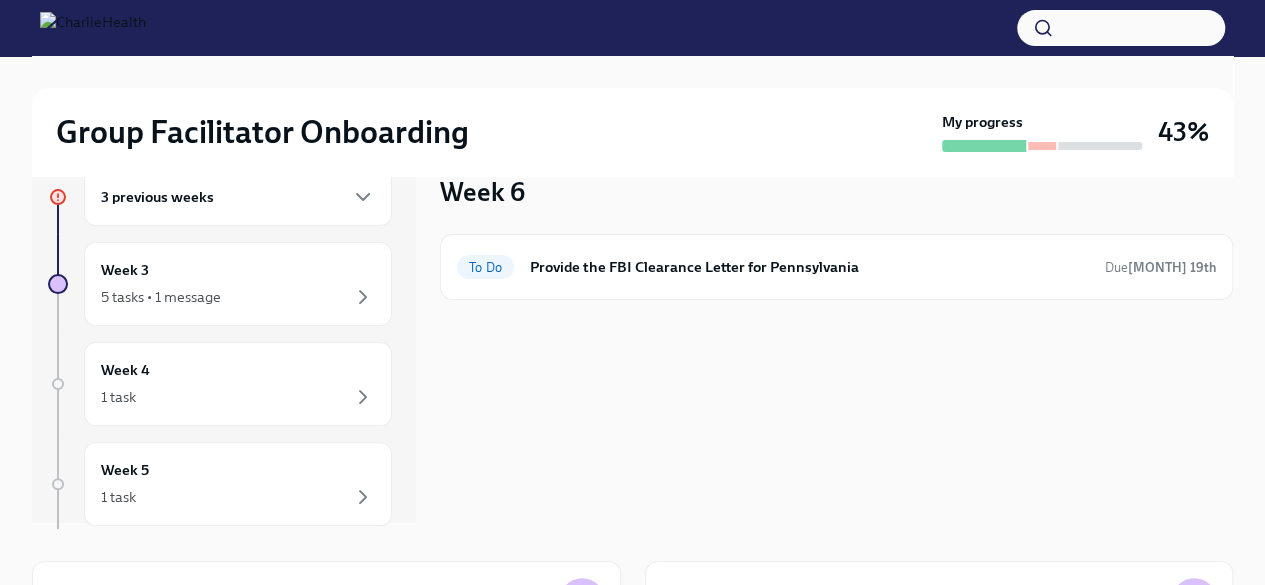 scroll, scrollTop: 0, scrollLeft: 0, axis: both 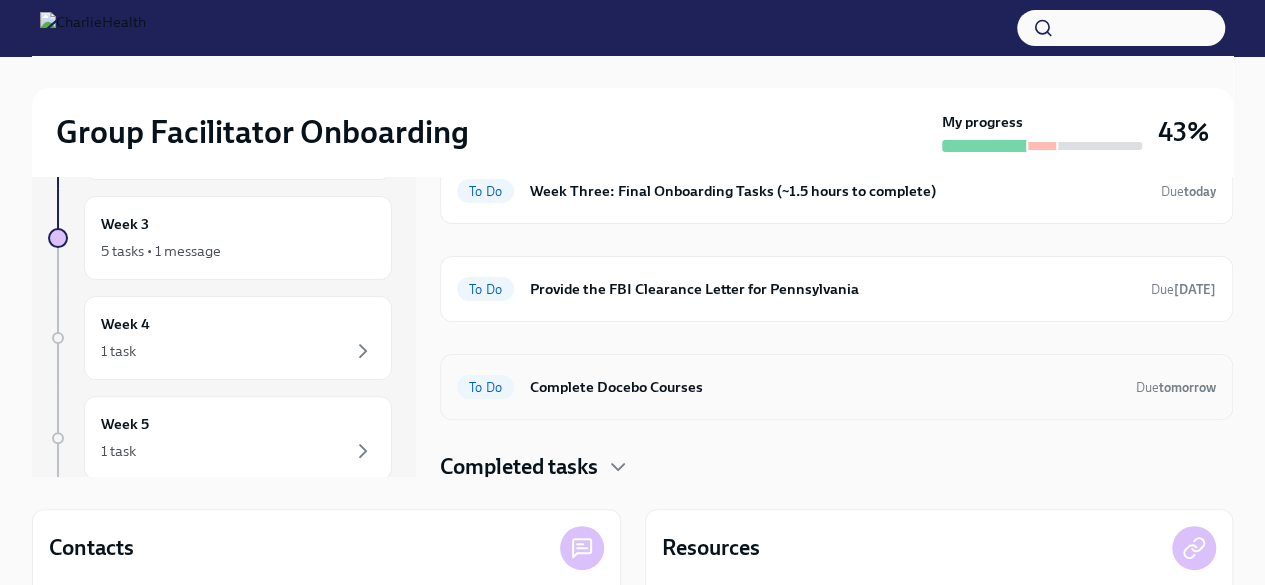 click on "Complete Docebo Courses" at bounding box center [825, 387] 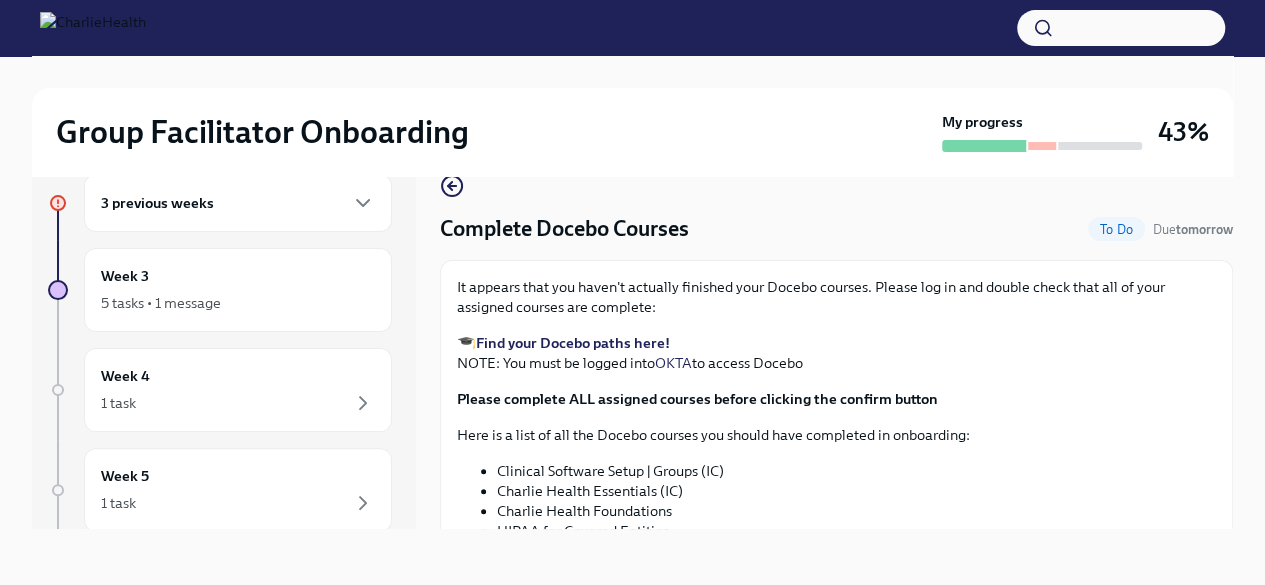 scroll, scrollTop: 34, scrollLeft: 0, axis: vertical 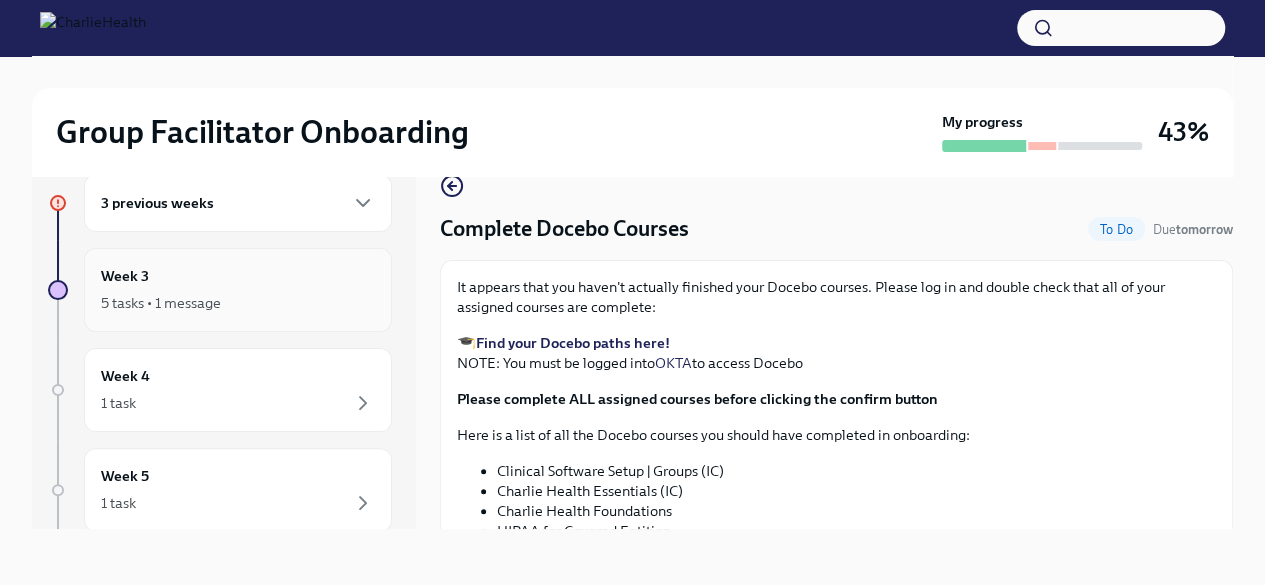 click on "Week 3 5 tasks • 1 message" at bounding box center [238, 290] 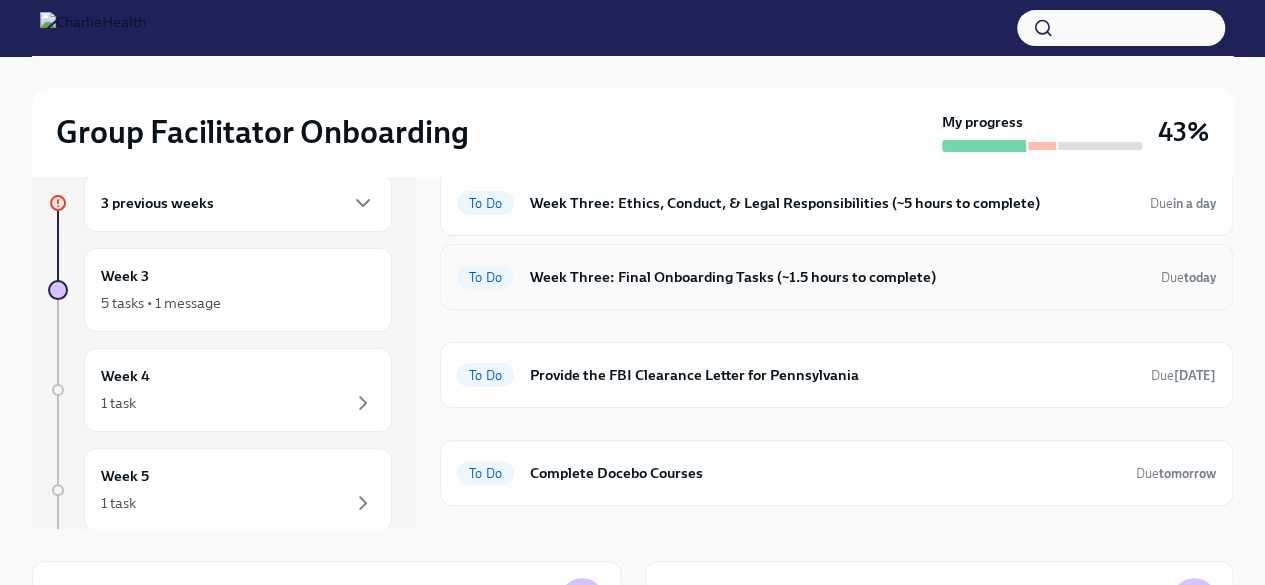 scroll, scrollTop: 384, scrollLeft: 0, axis: vertical 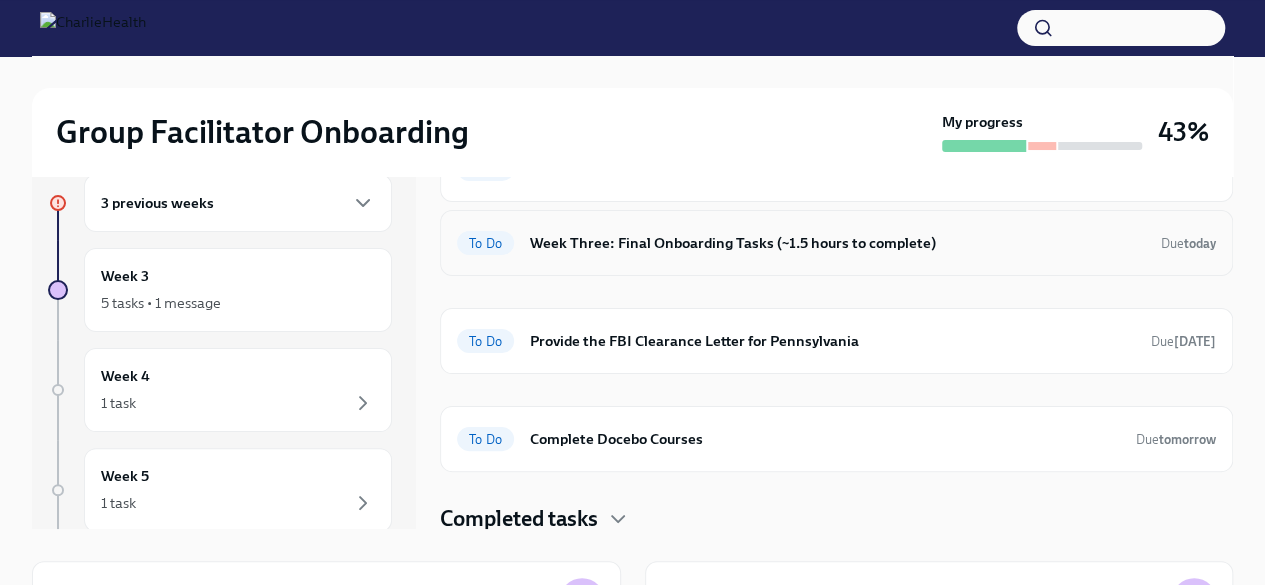 click on "To Do Week Three: Final Onboarding Tasks (~1.5 hours to complete) Due  today" at bounding box center [836, 243] 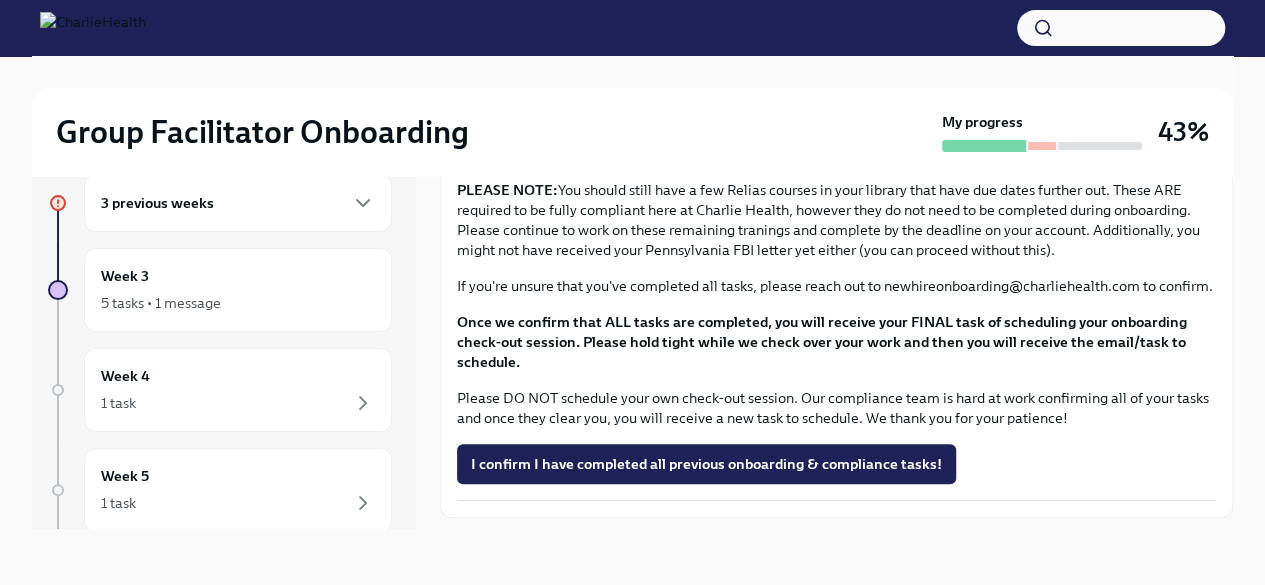 scroll, scrollTop: 1690, scrollLeft: 0, axis: vertical 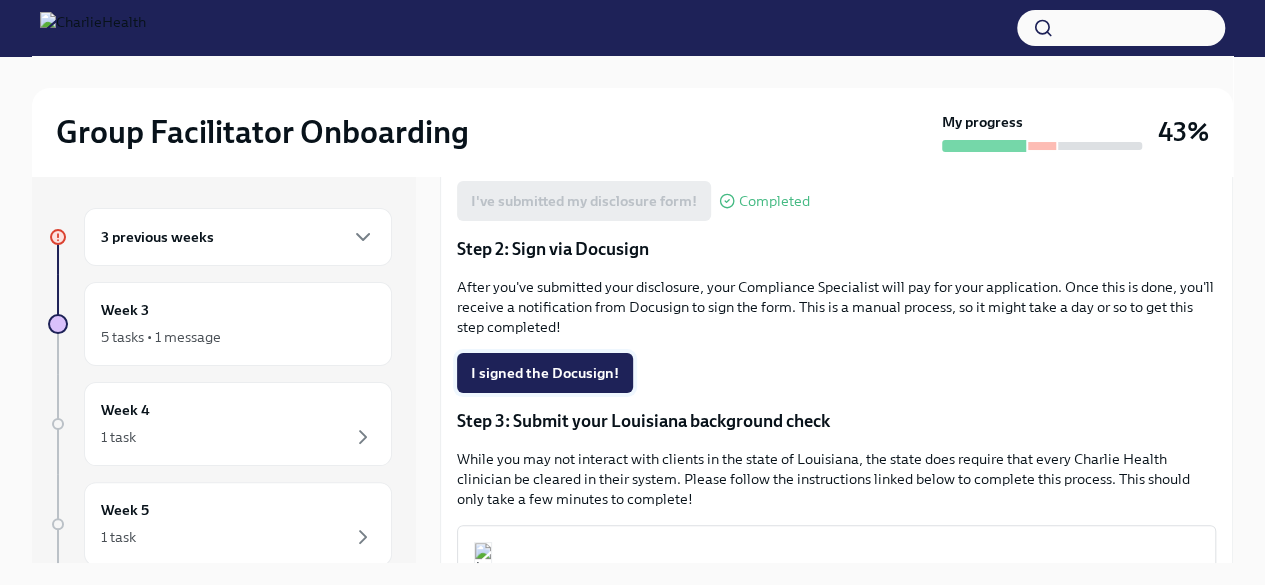 click on "I signed the Docusign!" at bounding box center (545, 373) 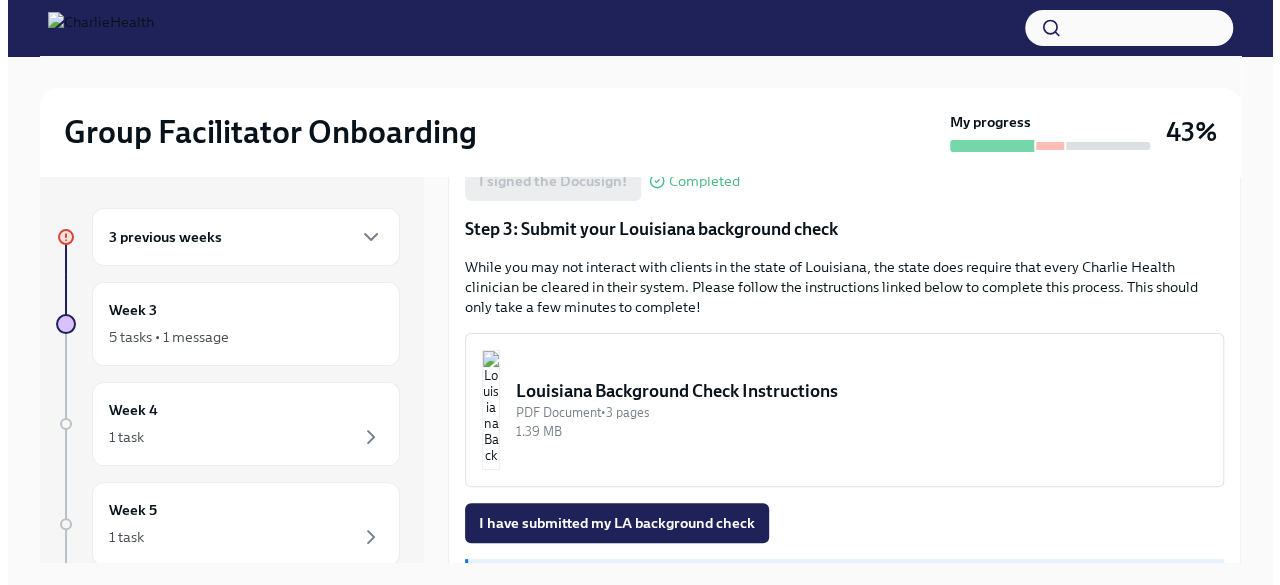 scroll, scrollTop: 600, scrollLeft: 0, axis: vertical 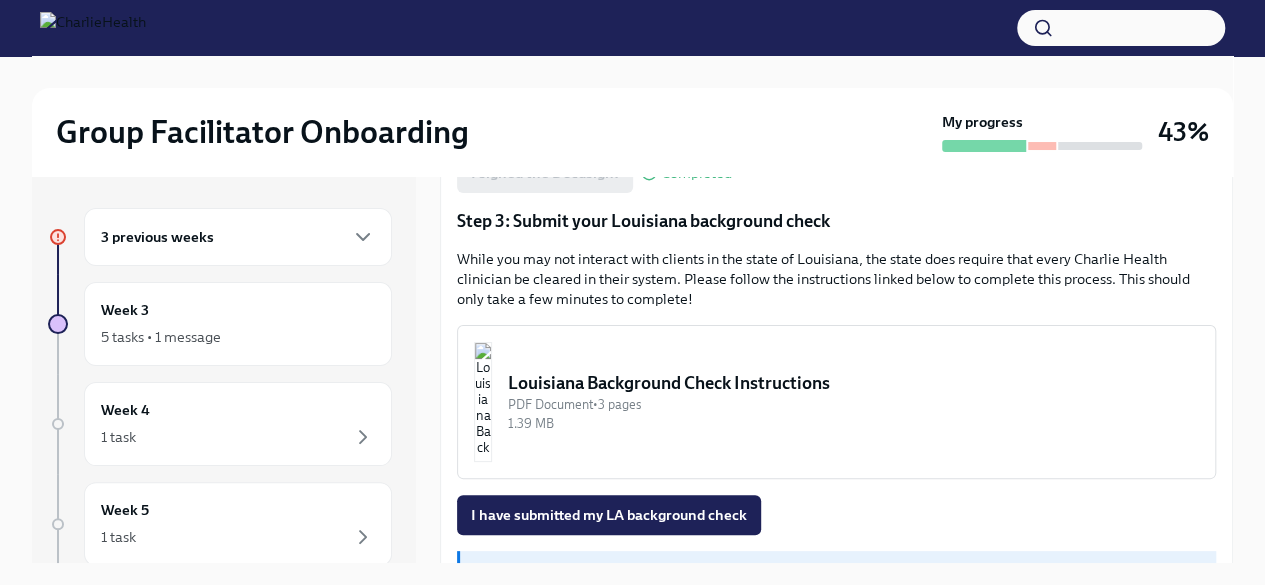 click on "Louisiana Background Check Instructions" at bounding box center (853, 383) 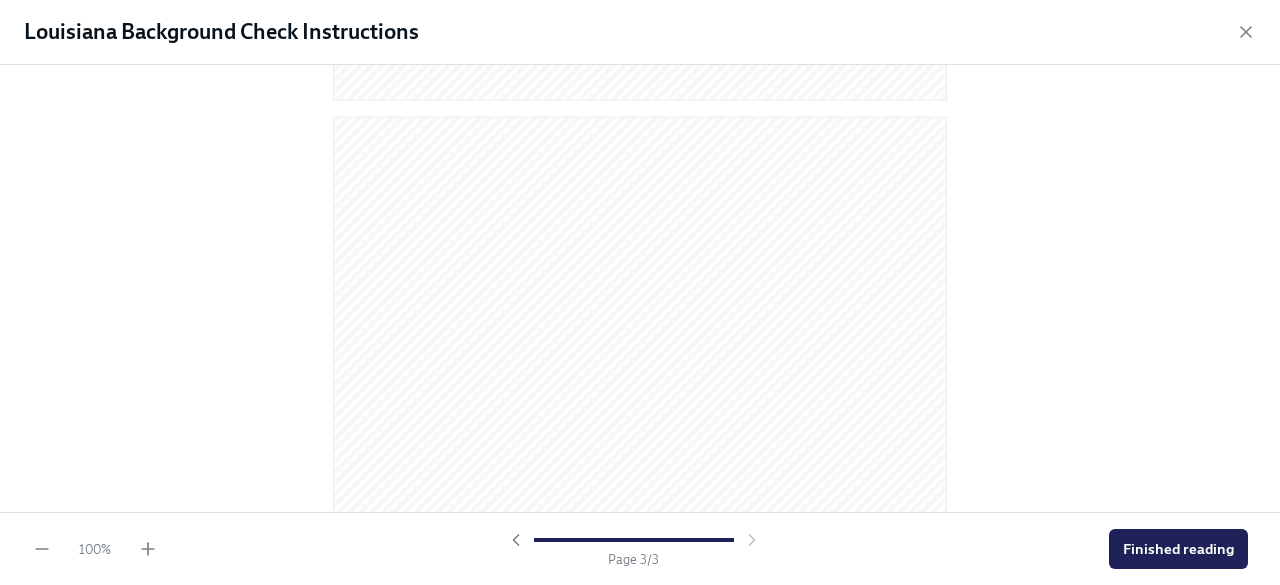 scroll, scrollTop: 1997, scrollLeft: 0, axis: vertical 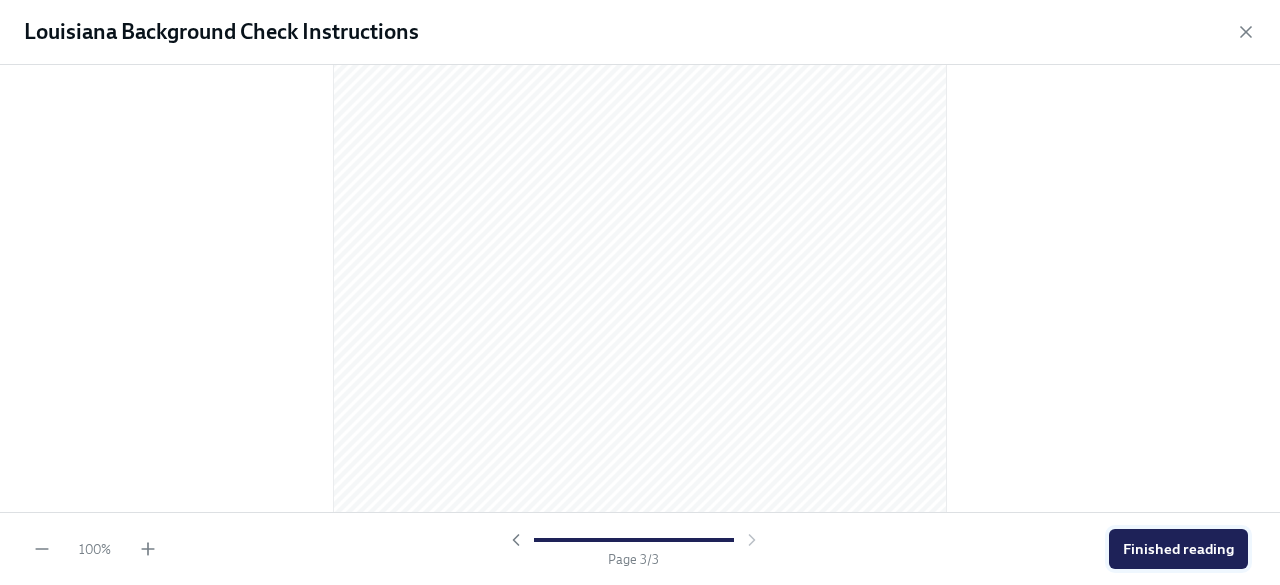 click on "Finished reading" at bounding box center (1178, 549) 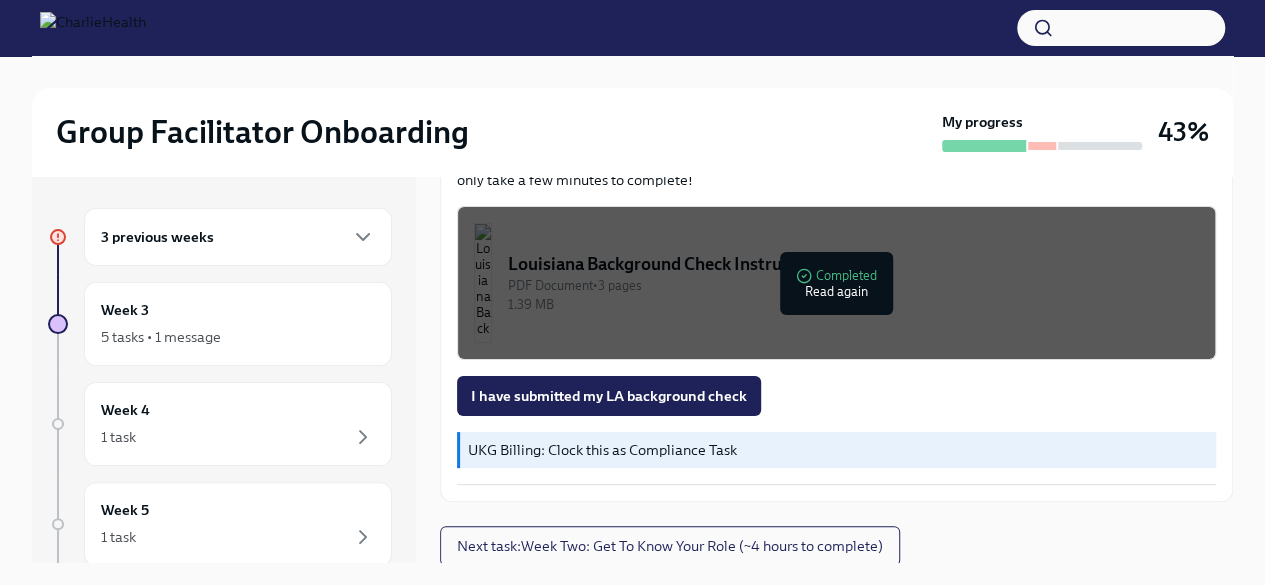 scroll, scrollTop: 720, scrollLeft: 0, axis: vertical 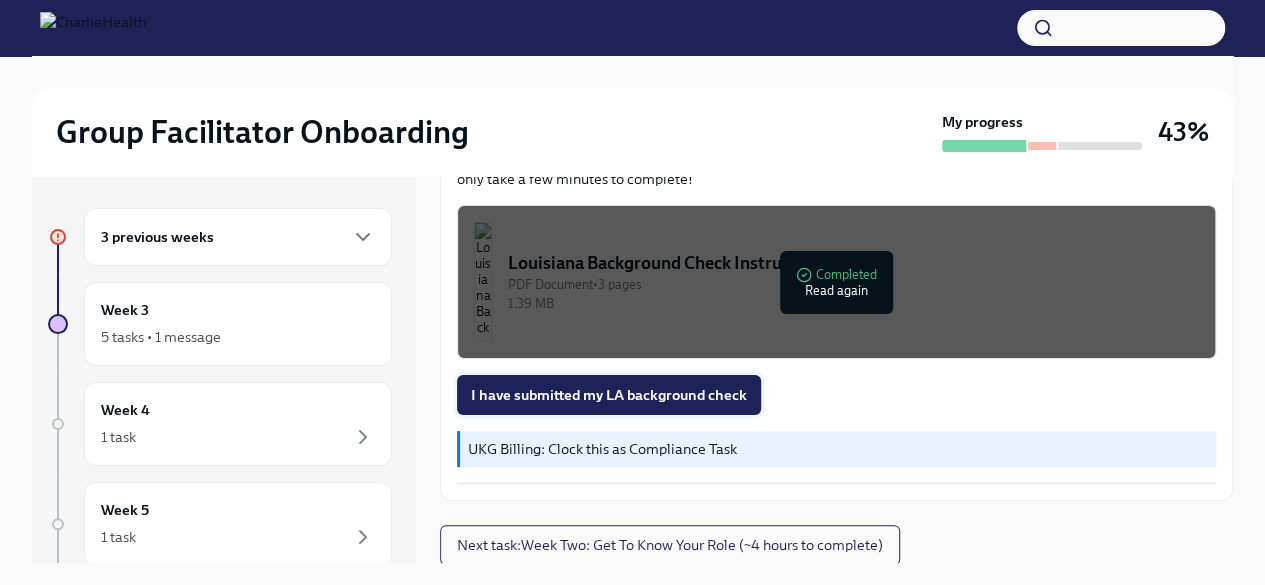 click on "I have submitted my LA background check" at bounding box center (609, 395) 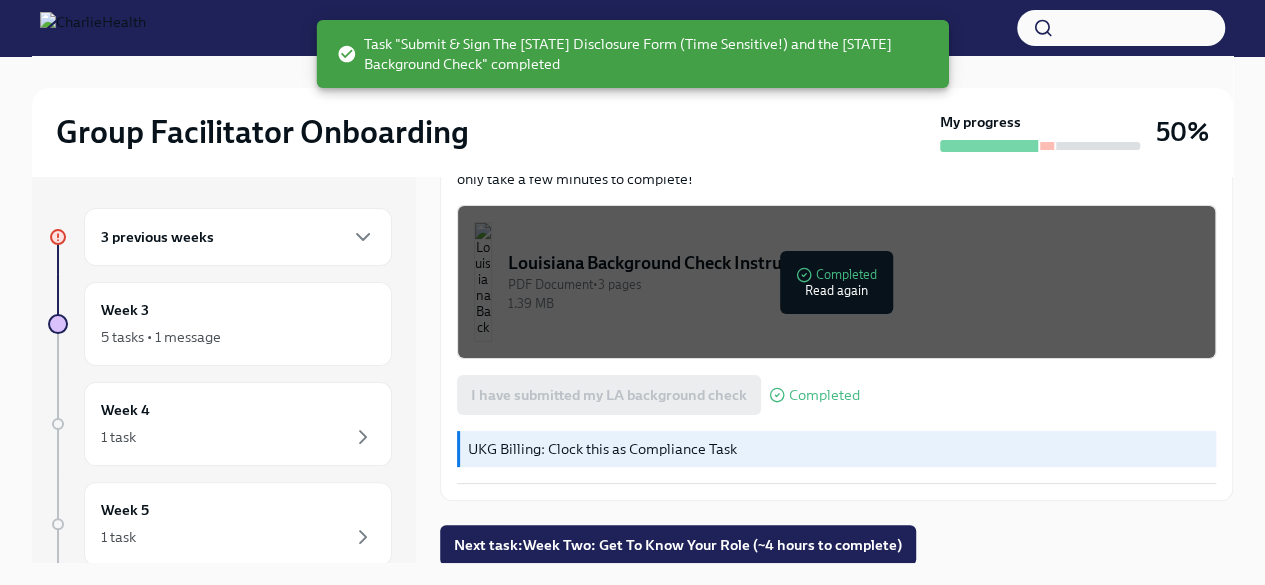 scroll, scrollTop: 720, scrollLeft: 0, axis: vertical 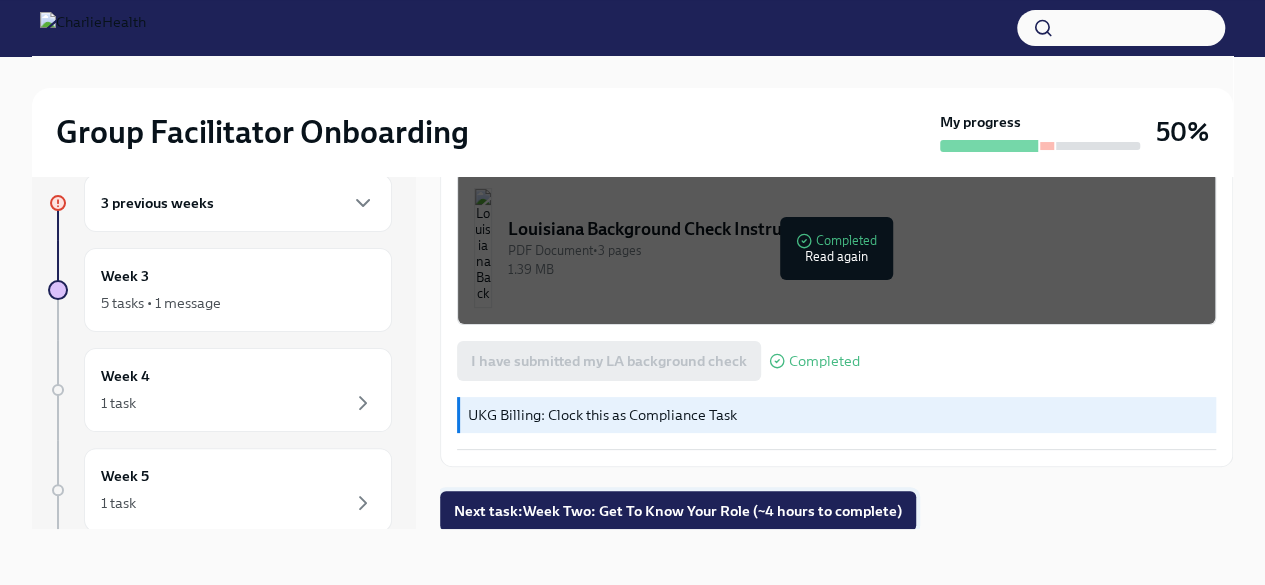 click on "Next task :  Week Two: Get To Know Your Role (~4 hours to complete)" at bounding box center [678, 511] 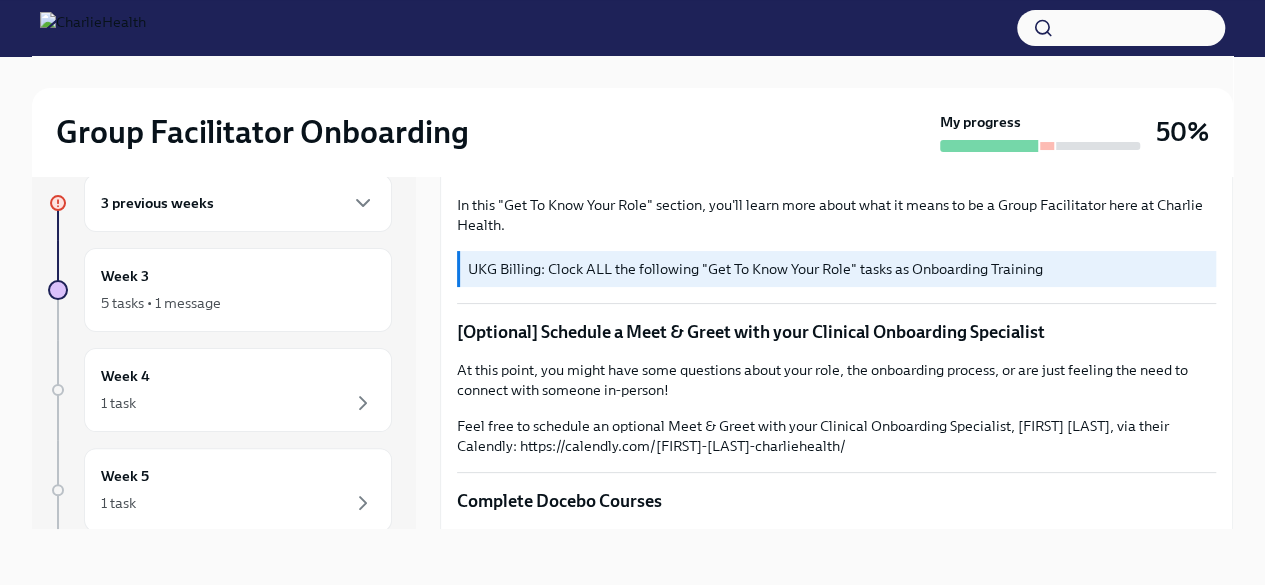 scroll, scrollTop: 0, scrollLeft: 0, axis: both 